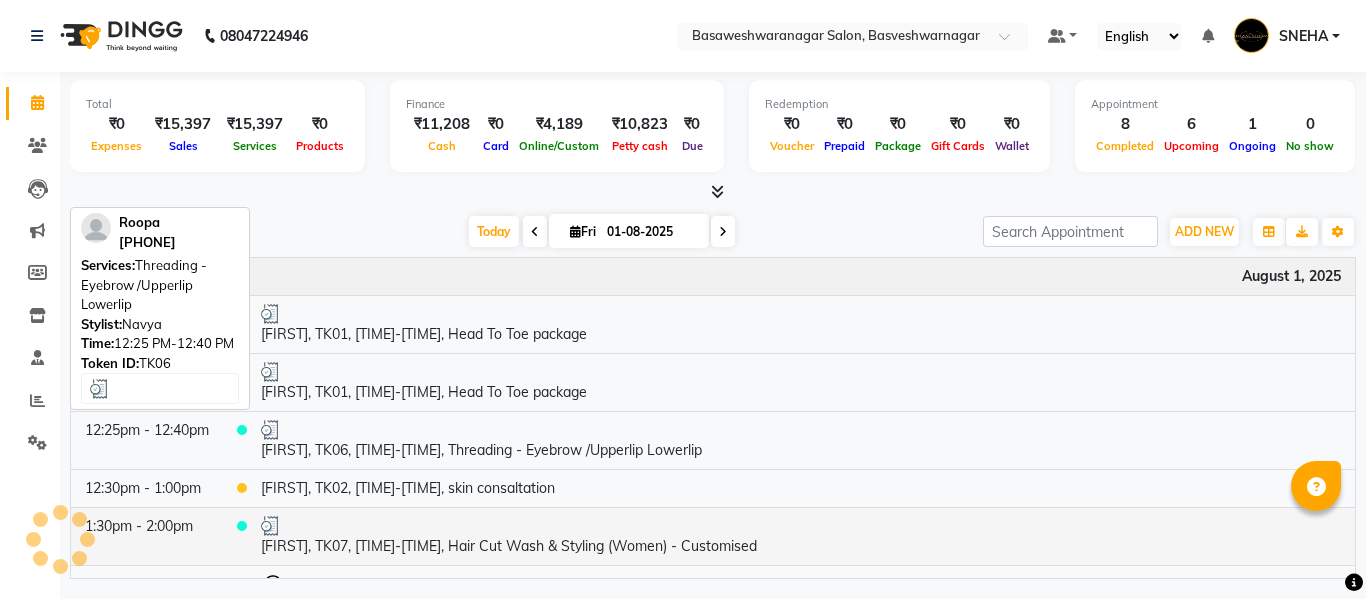 scroll, scrollTop: 0, scrollLeft: 0, axis: both 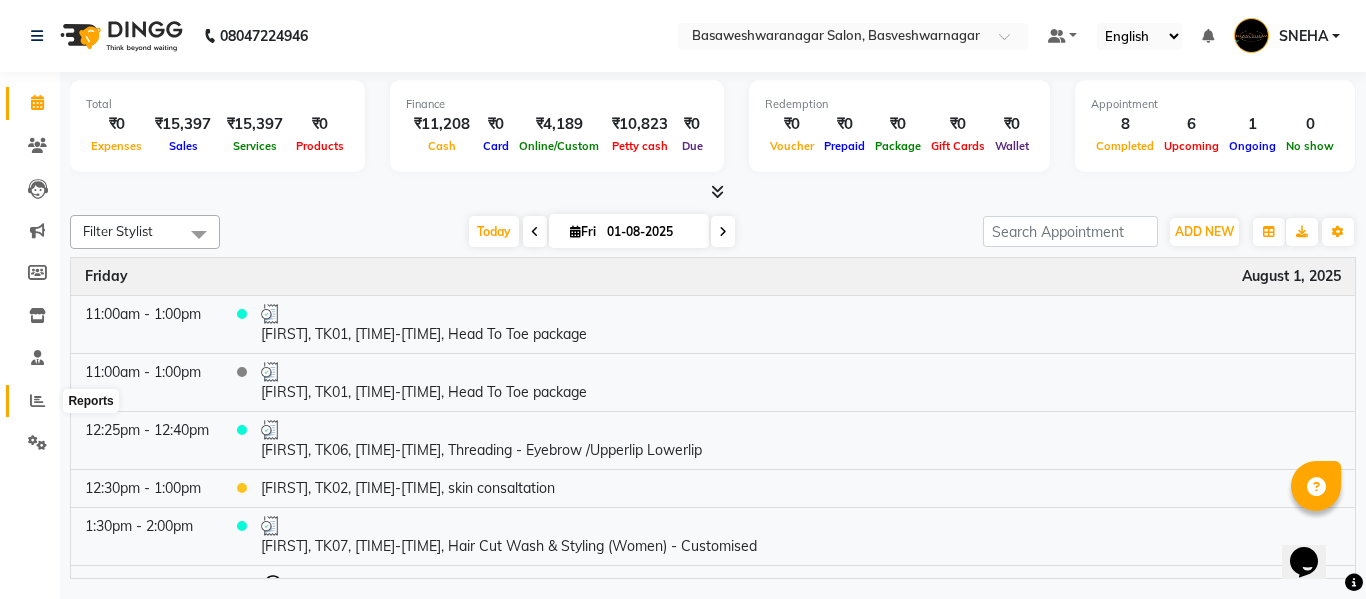 click 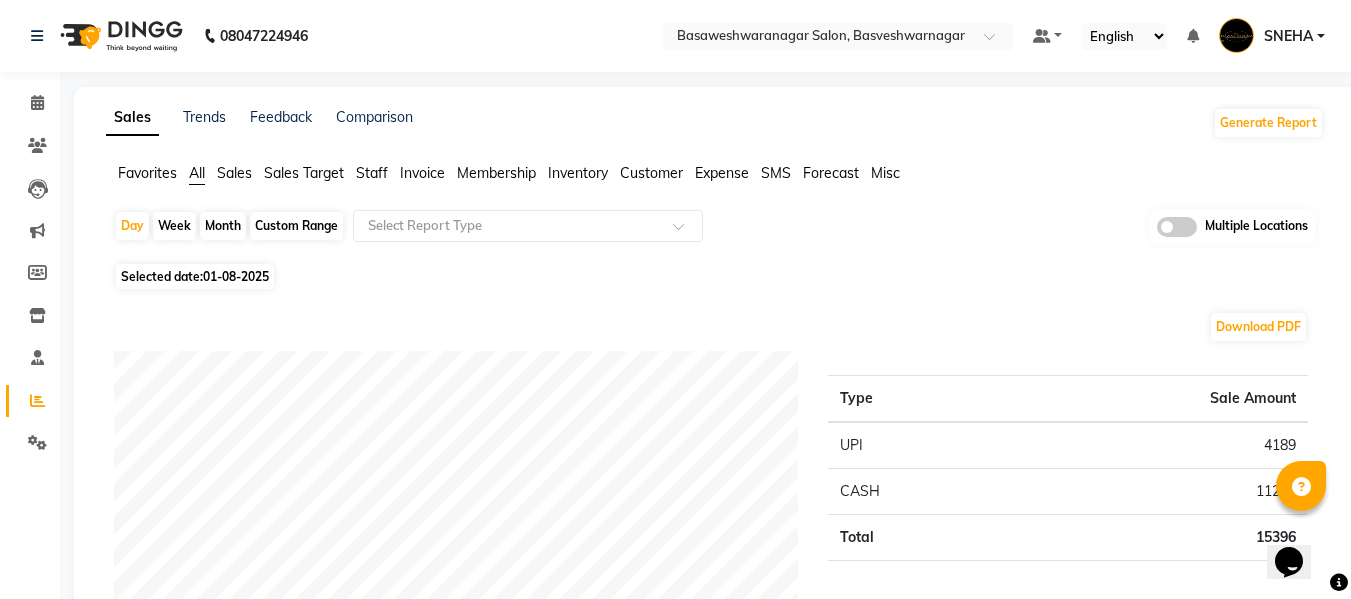 click 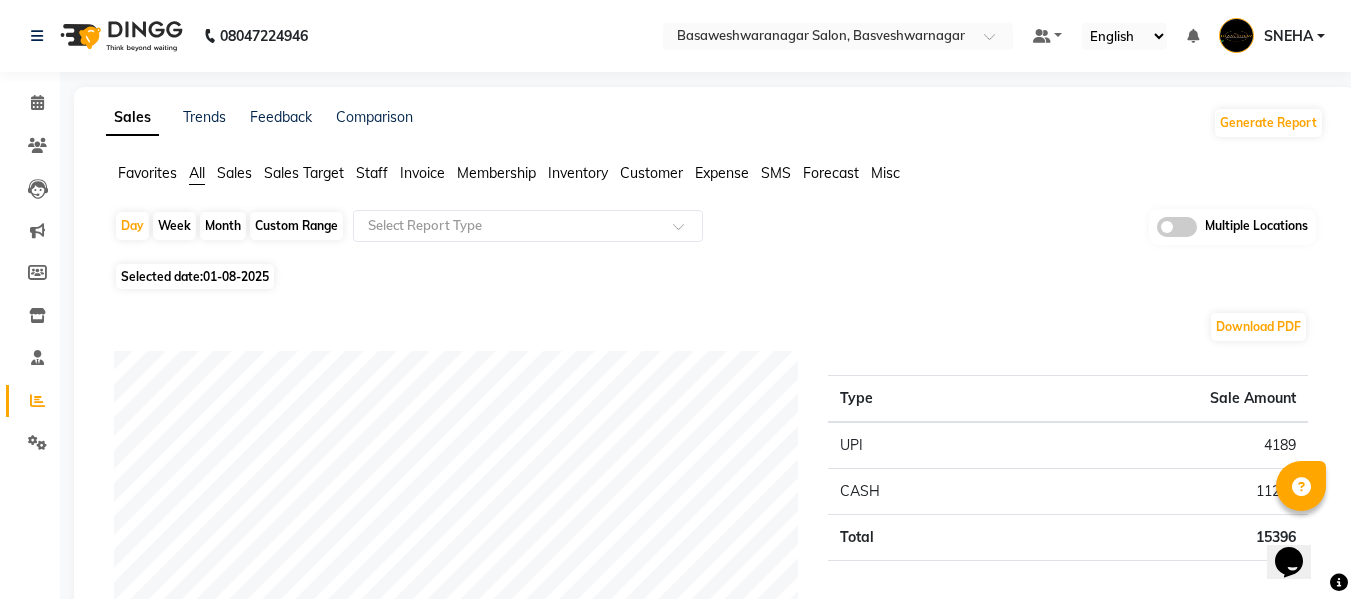 click 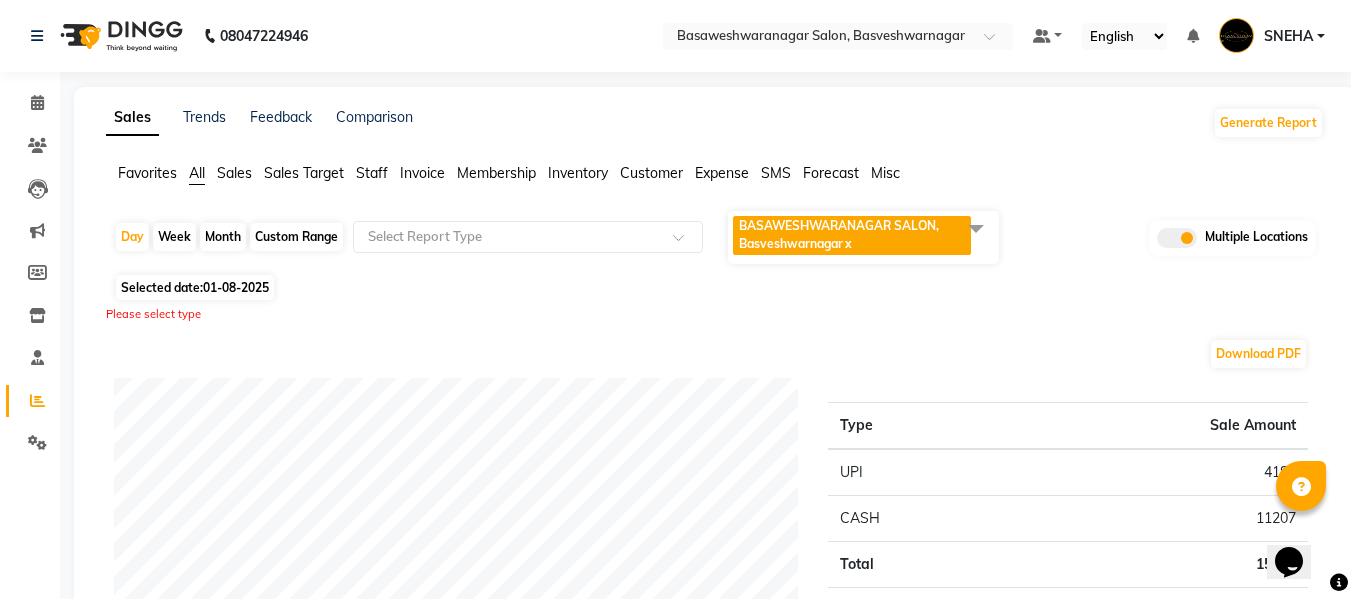 click 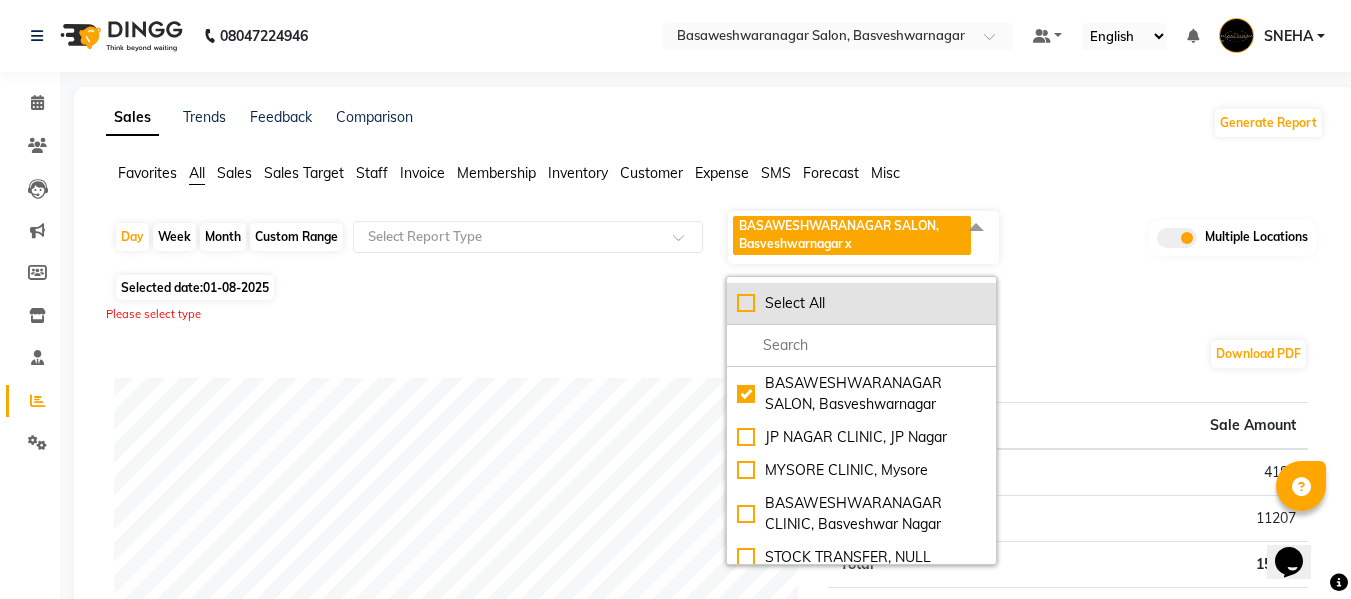 click on "Select All" 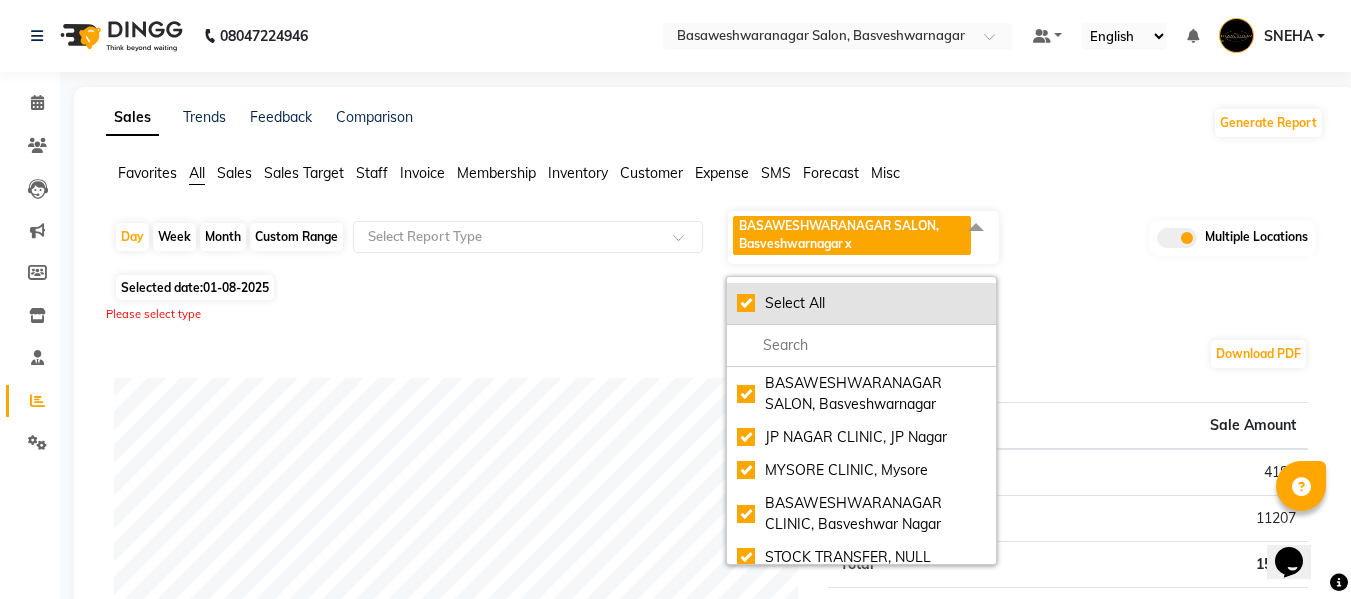 checkbox on "true" 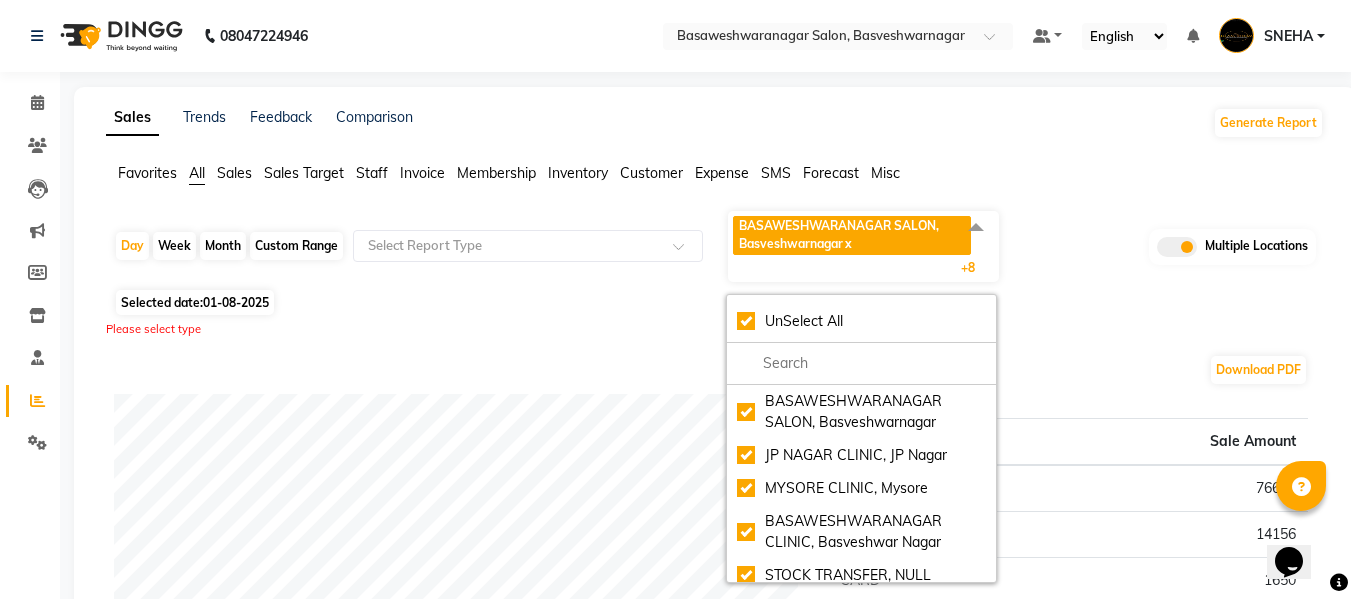 drag, startPoint x: 1071, startPoint y: 133, endPoint x: 1155, endPoint y: 167, distance: 90.62009 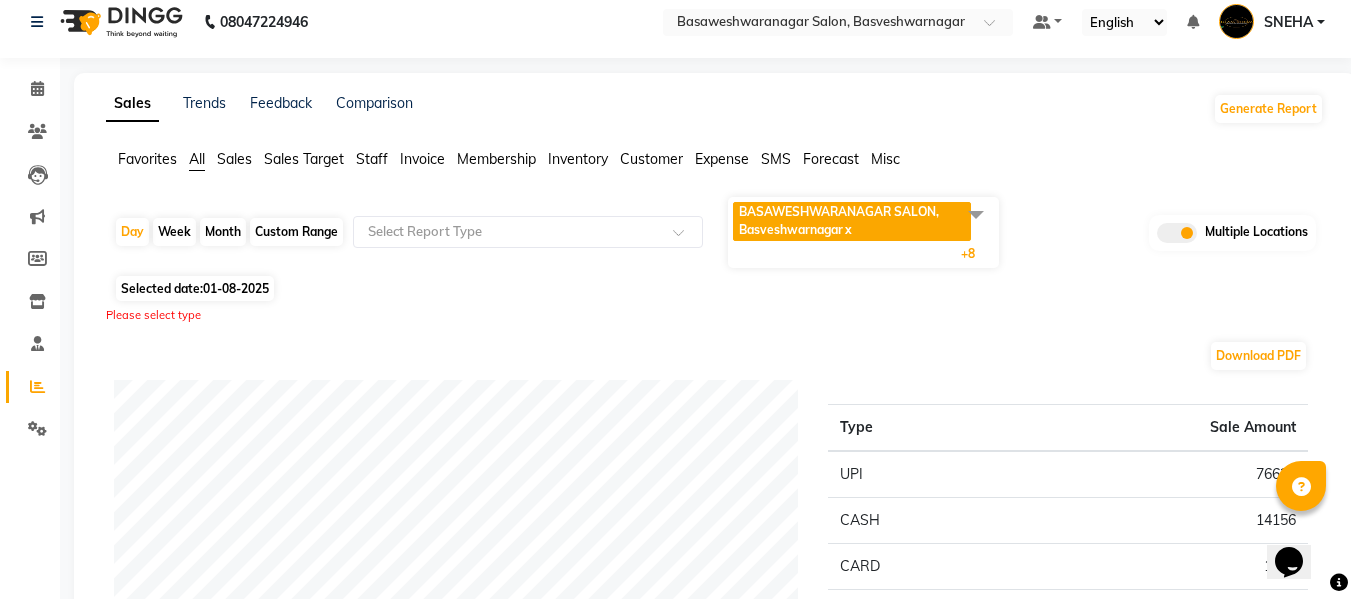 scroll, scrollTop: 0, scrollLeft: 0, axis: both 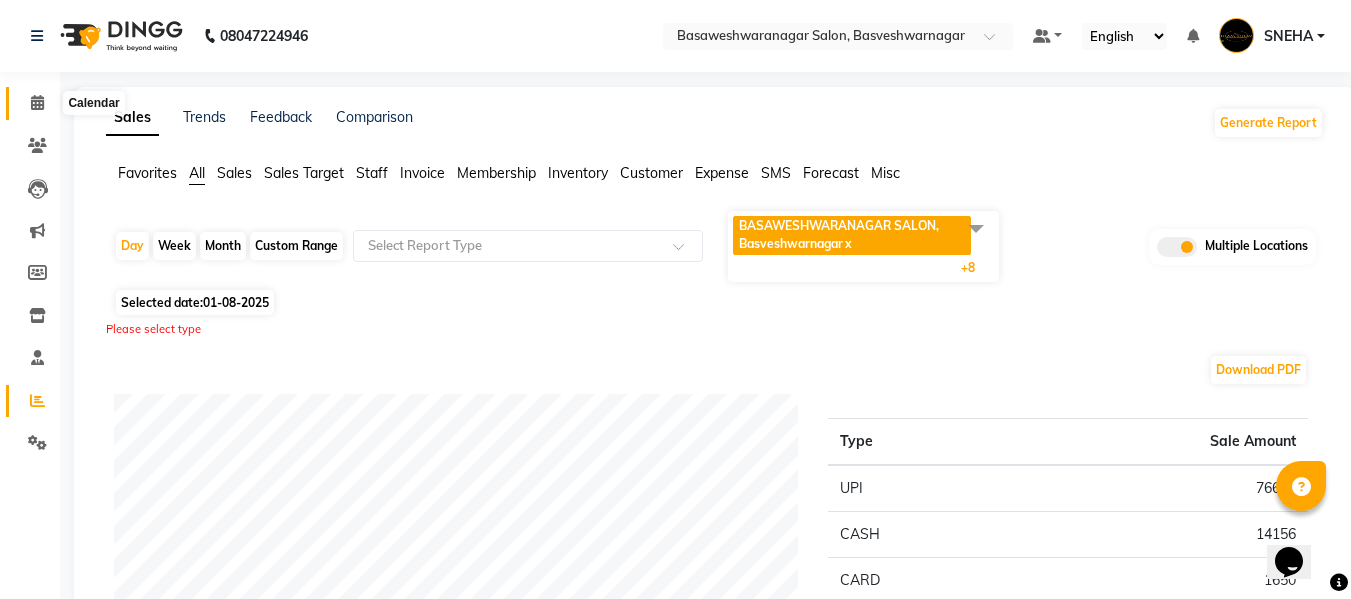 click 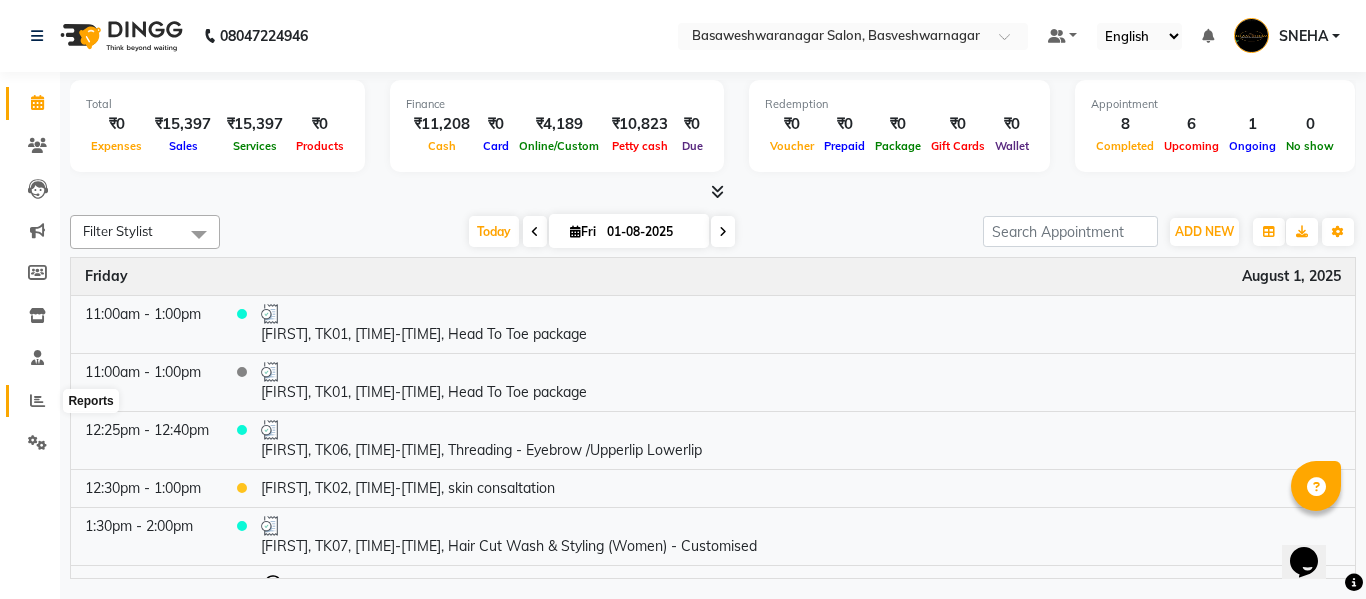 click 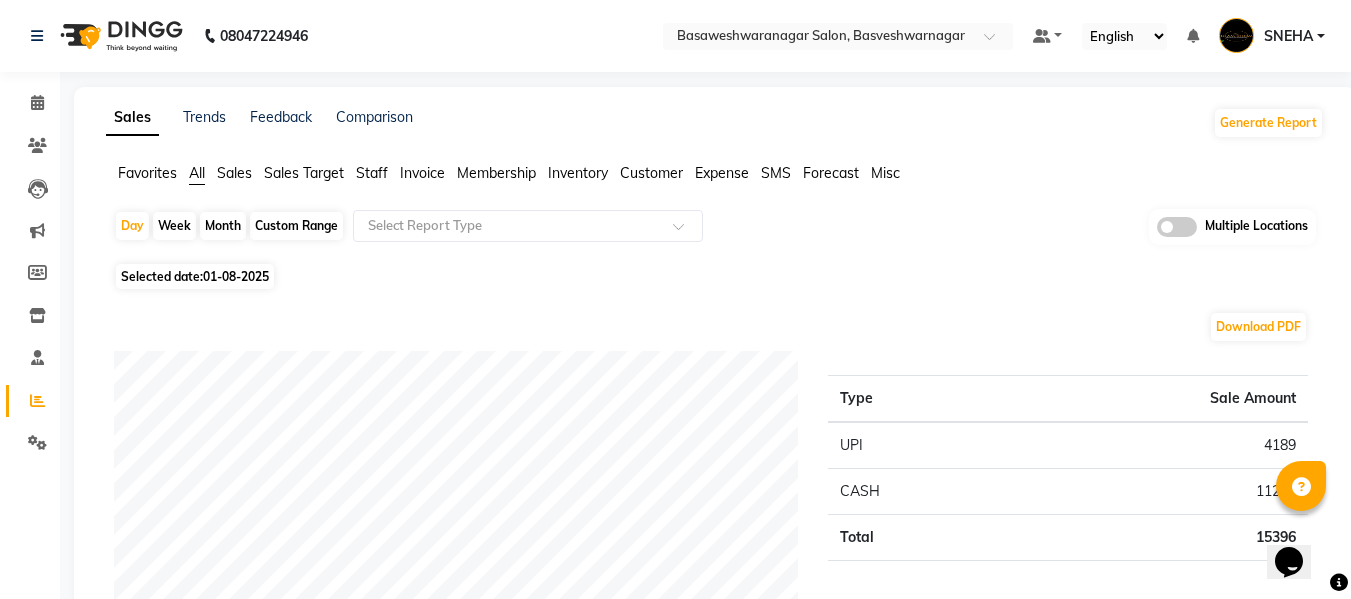 click on "Month" 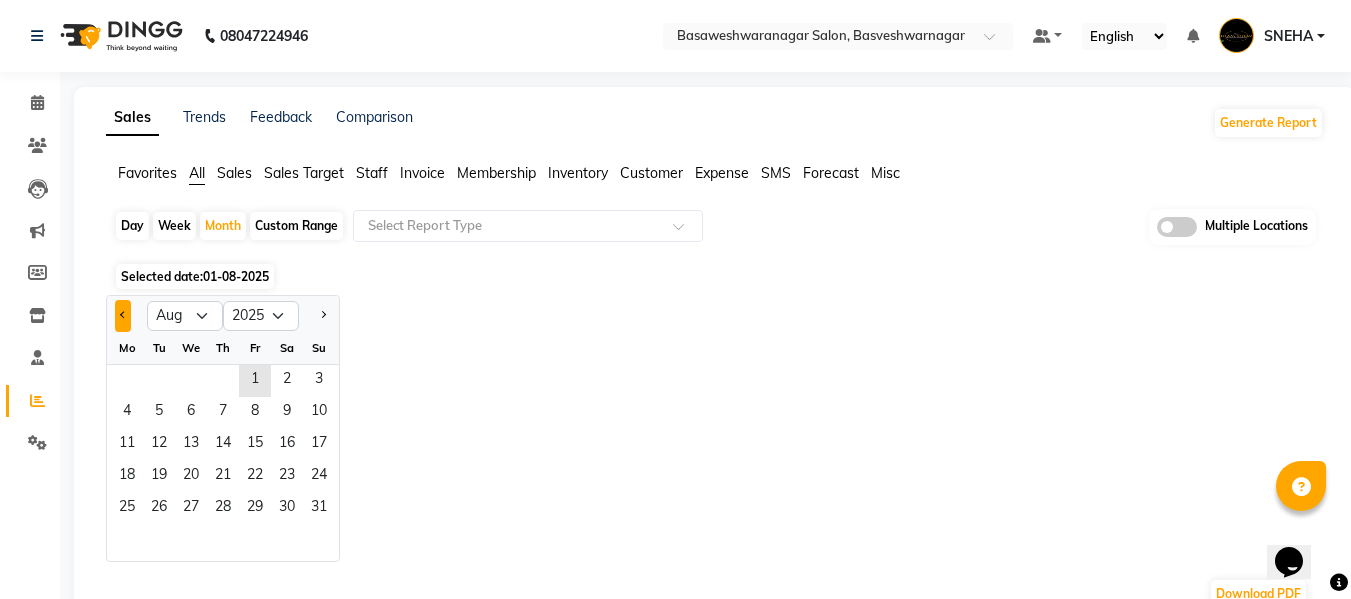 click 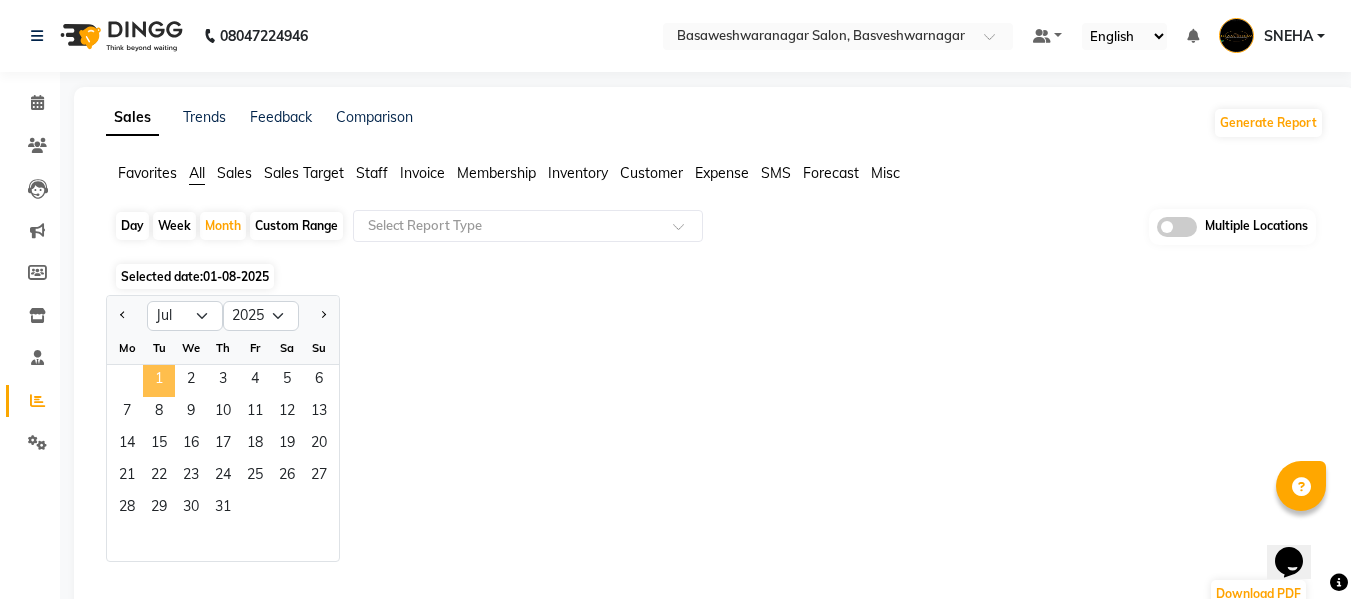 click on "1" 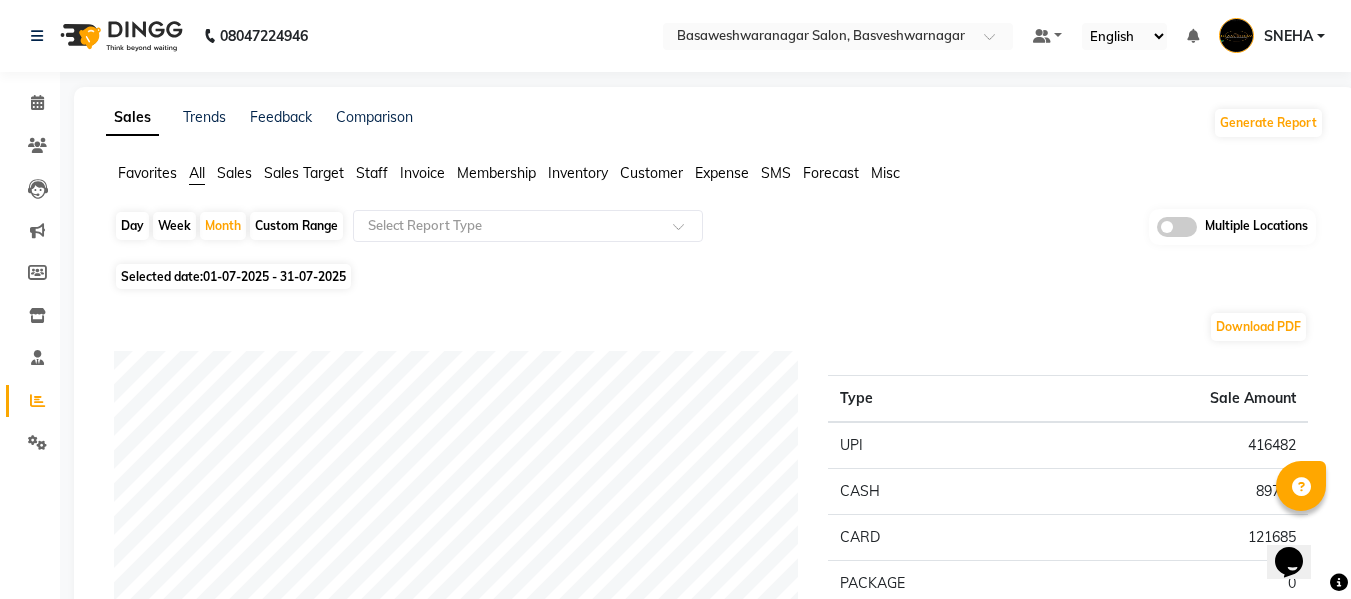 click 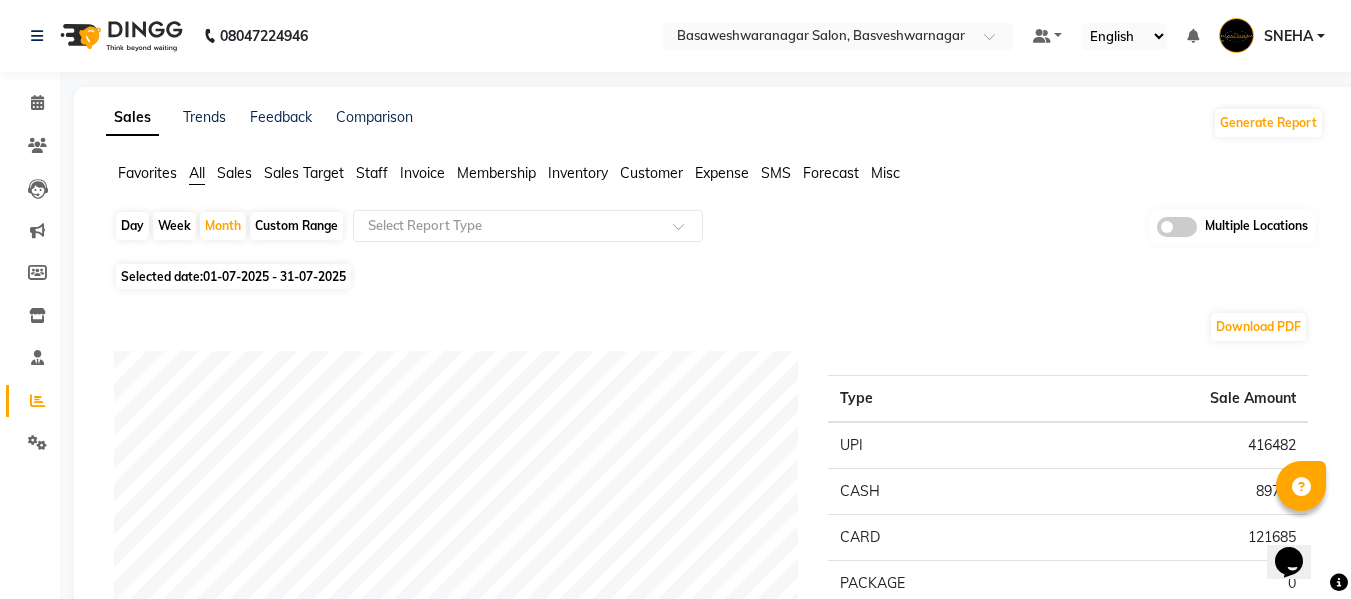 click 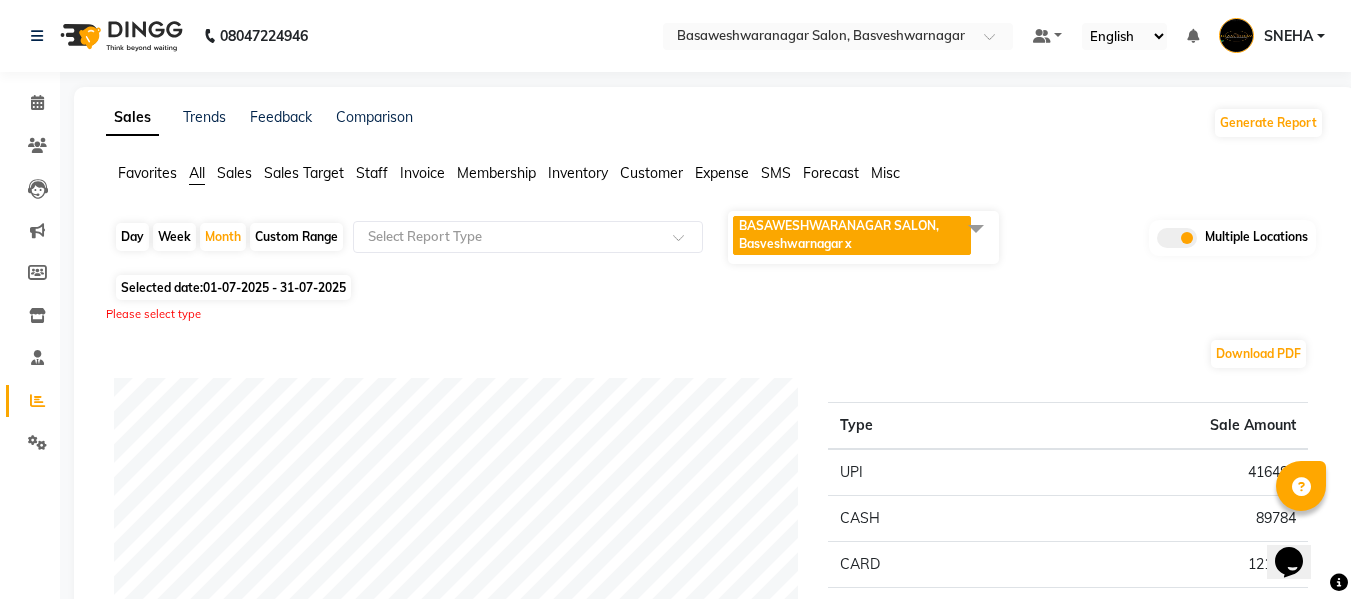 click 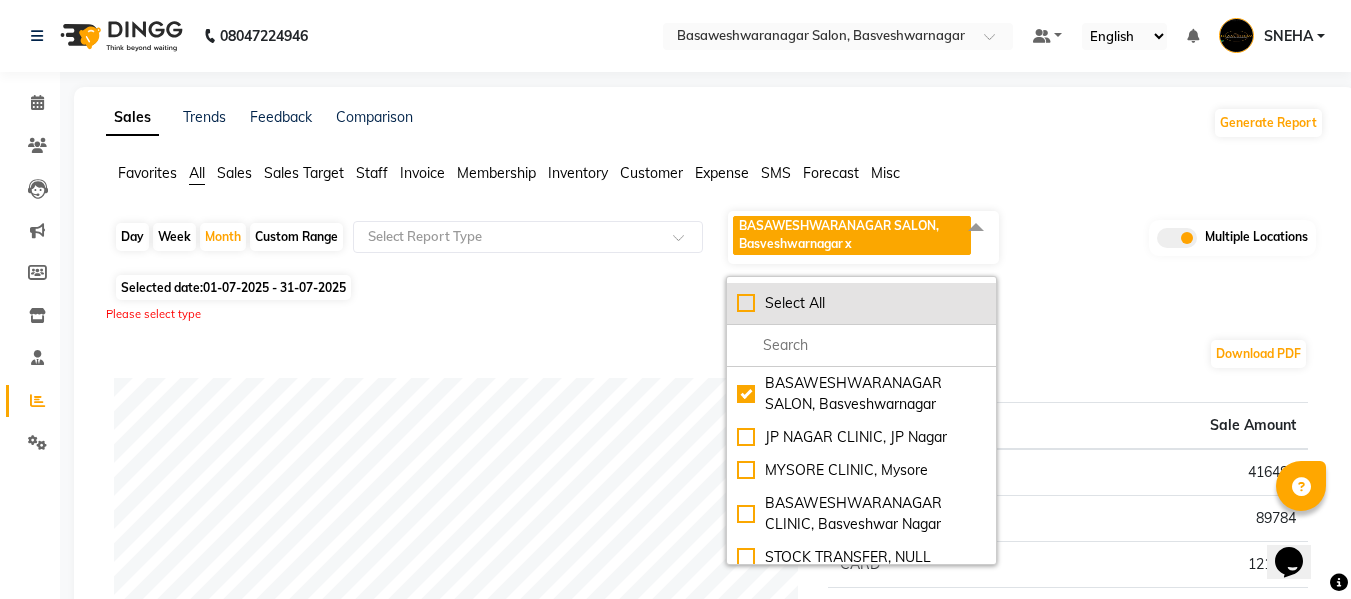click on "Select All" 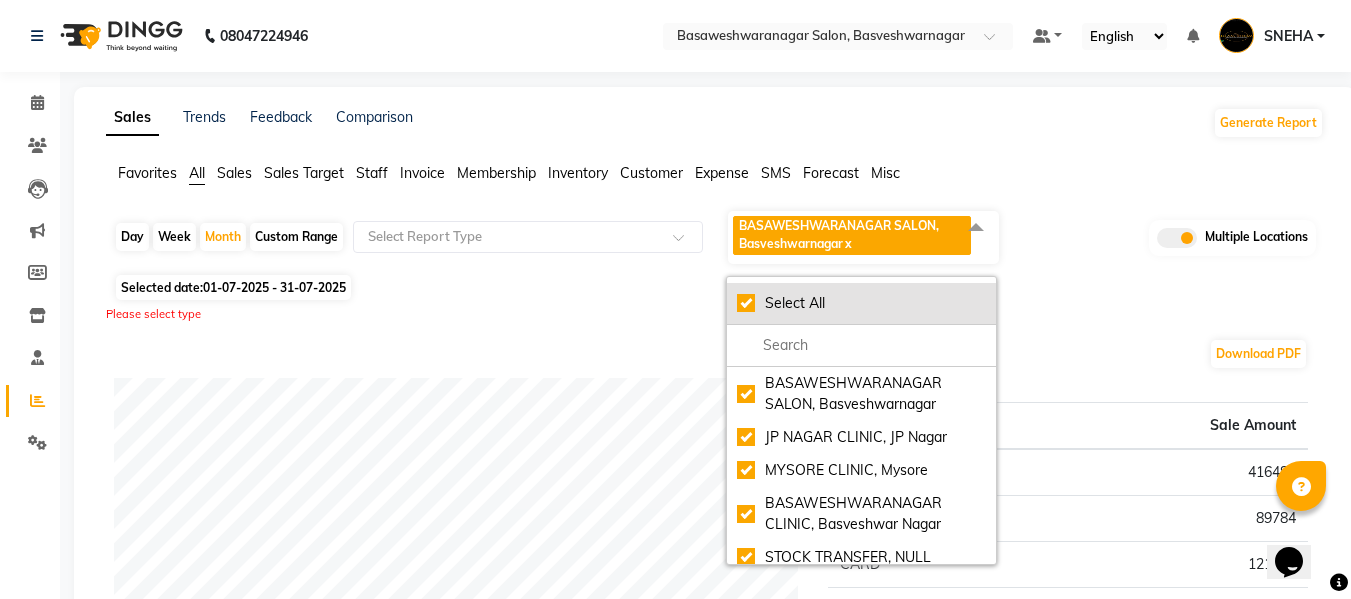 checkbox on "true" 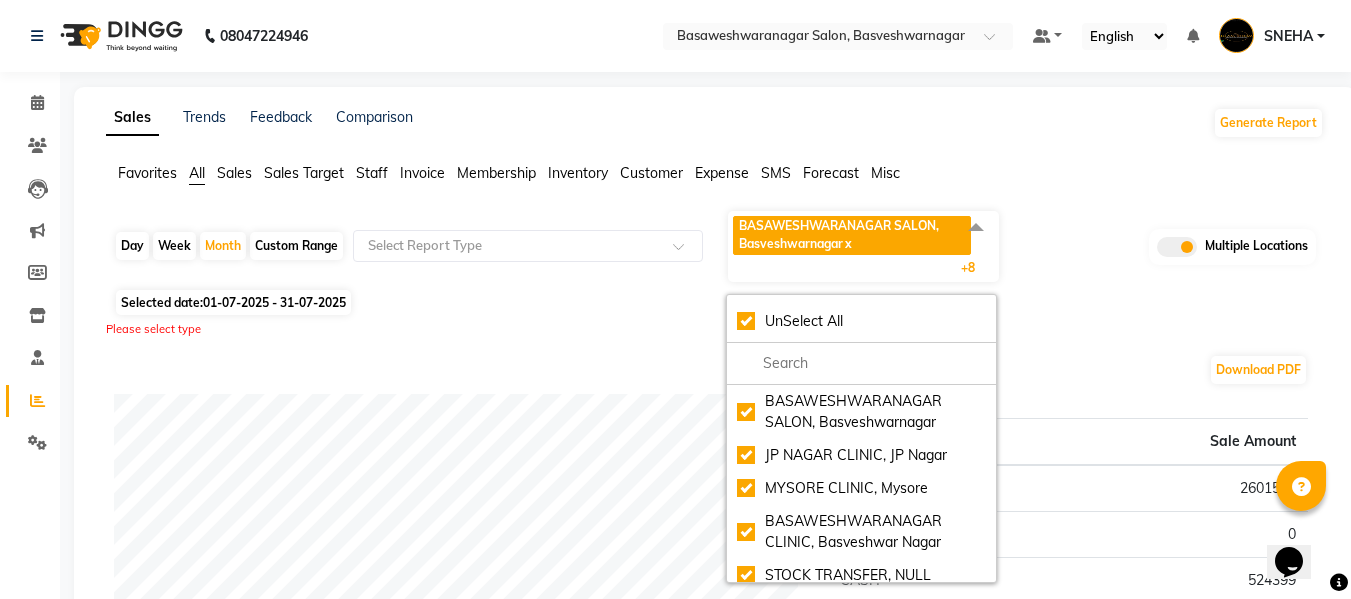 click on "[NUMBER] - [NUMBER]  x [NUMBER], [NUMBER]  x [NUMBER], [NUMBER]  x [NUMBER], [NUMBER]  x [NUMBER], NULL  x [NUMBER], [NUMBER]  x [NUMBER], [NUMBER]  x [NUMBER], [NUMBER]  x [NUMBER], [NUMBER] Multiple Locations" 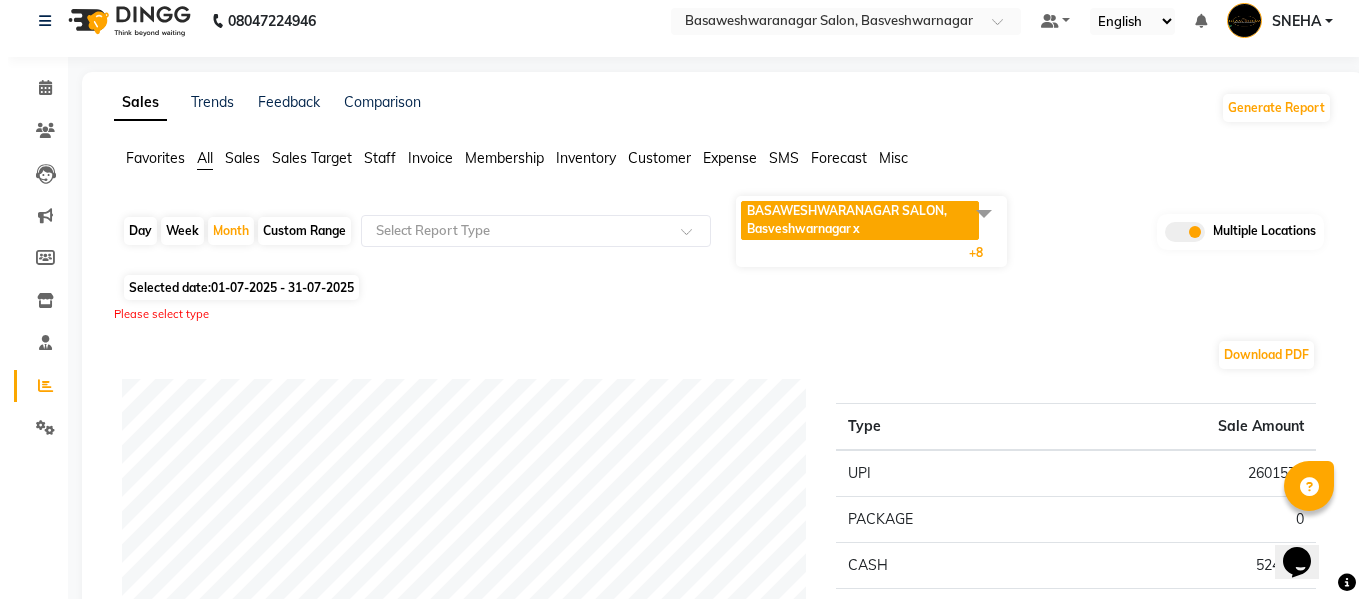 scroll, scrollTop: 0, scrollLeft: 0, axis: both 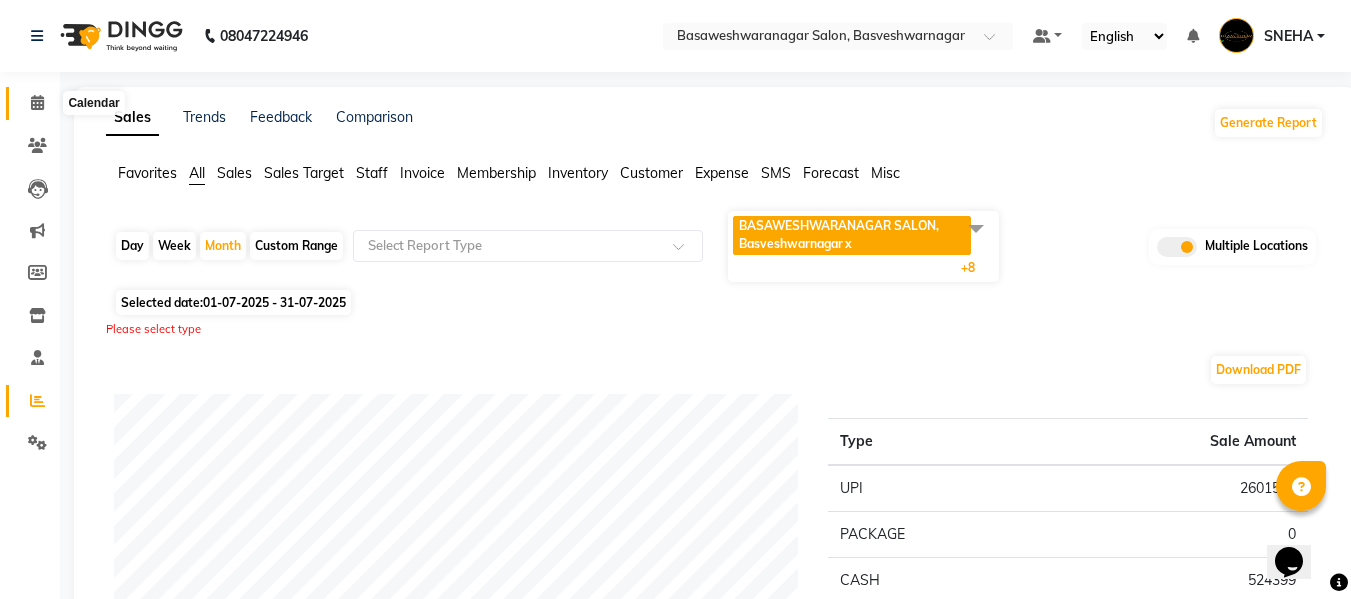 click 